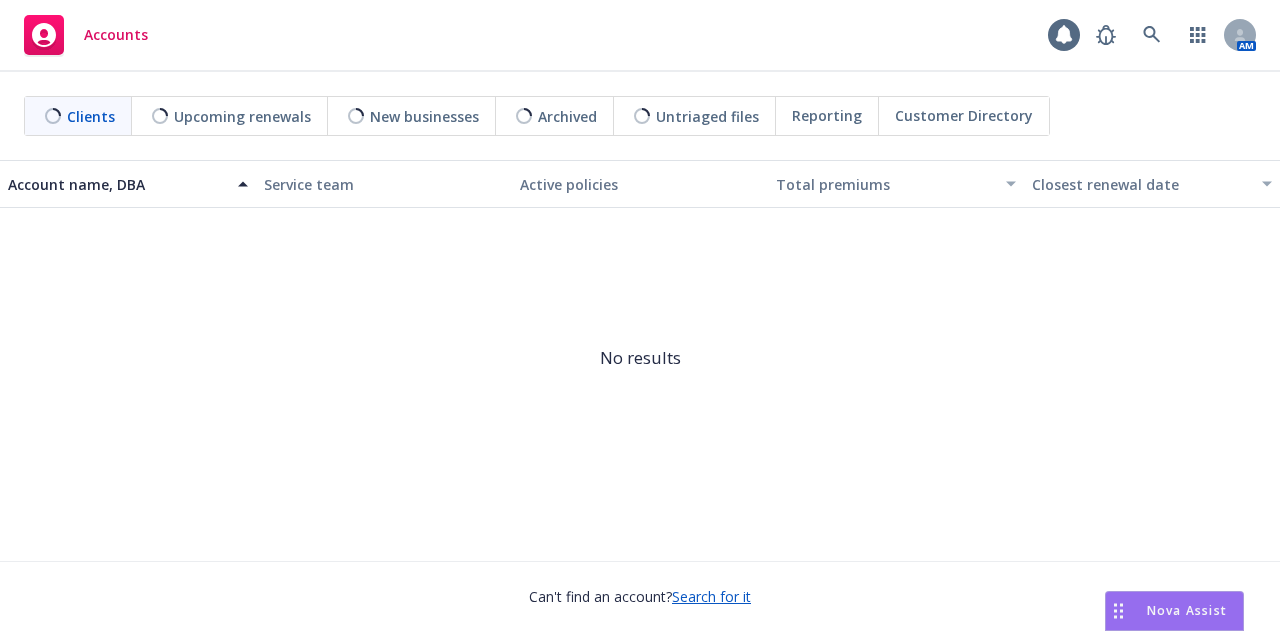 scroll, scrollTop: 0, scrollLeft: 0, axis: both 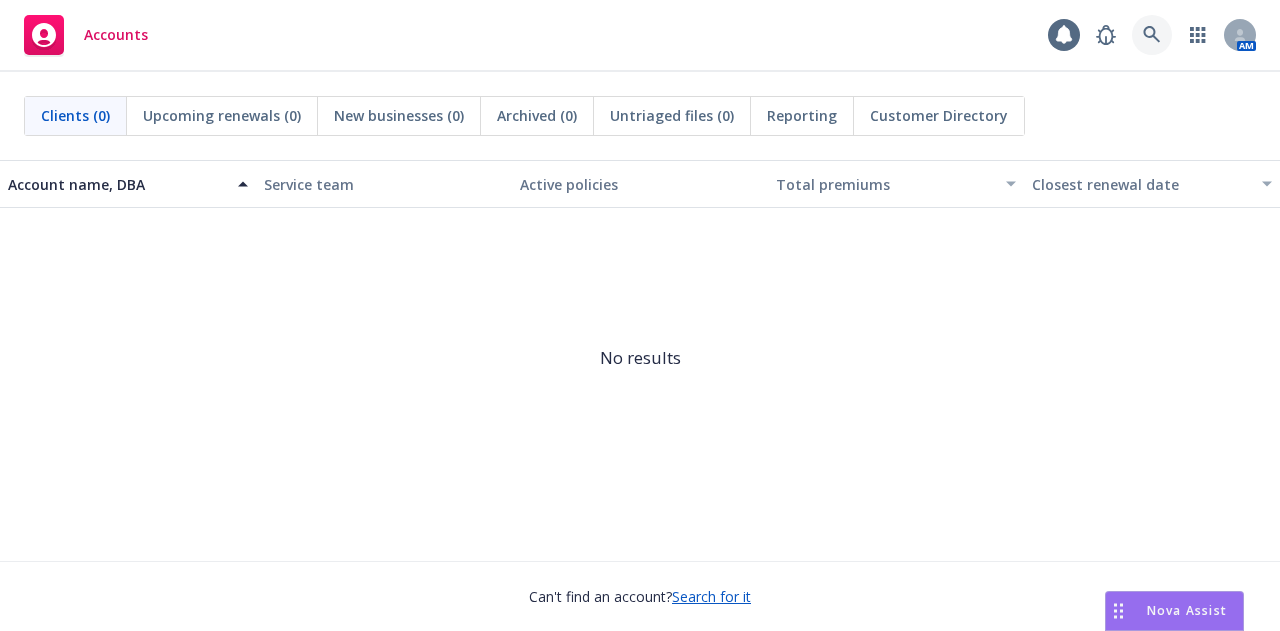 click at bounding box center (1152, 35) 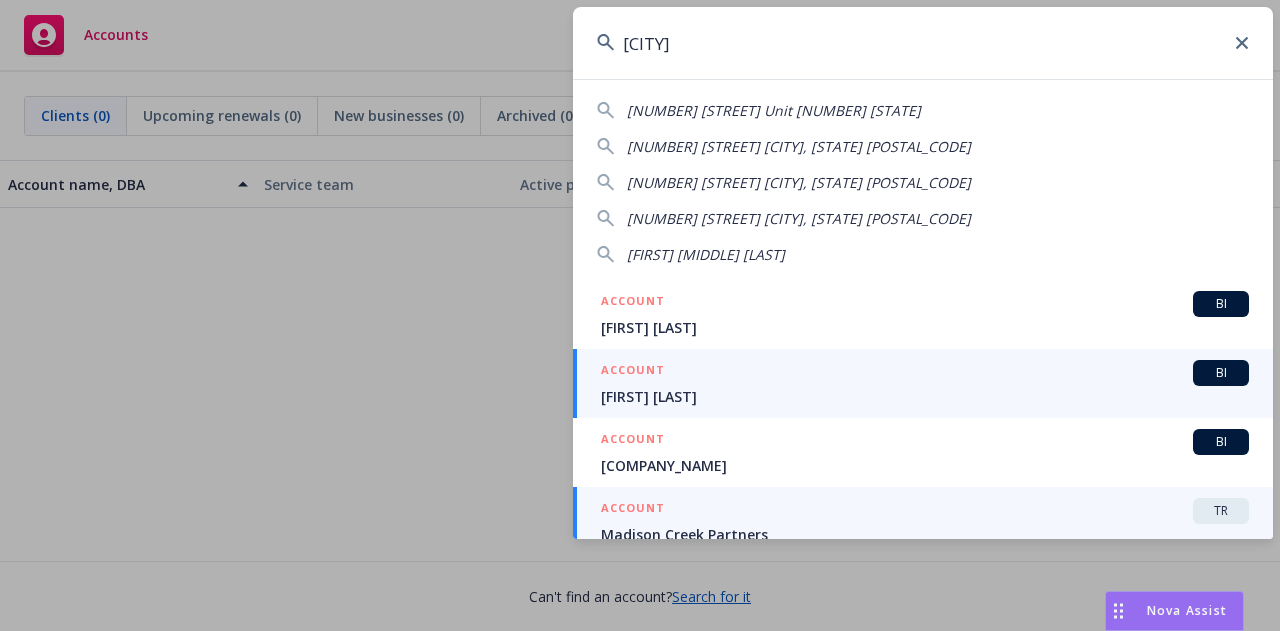 type on "[CITY]" 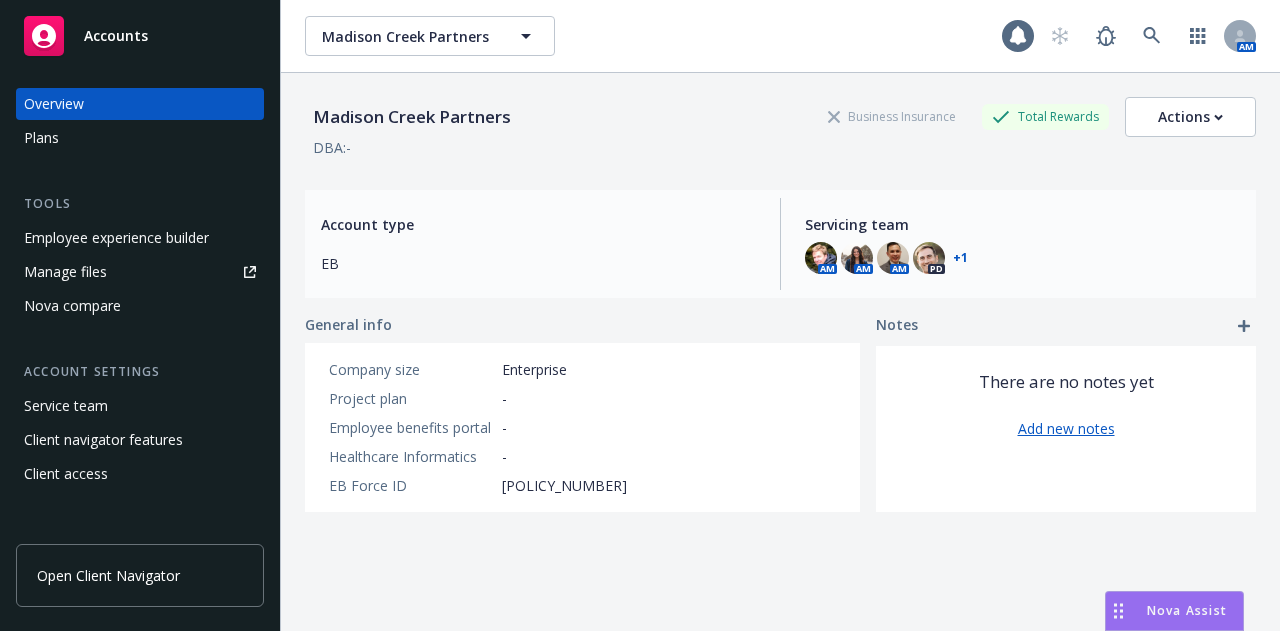 click on "Plans" at bounding box center (140, 138) 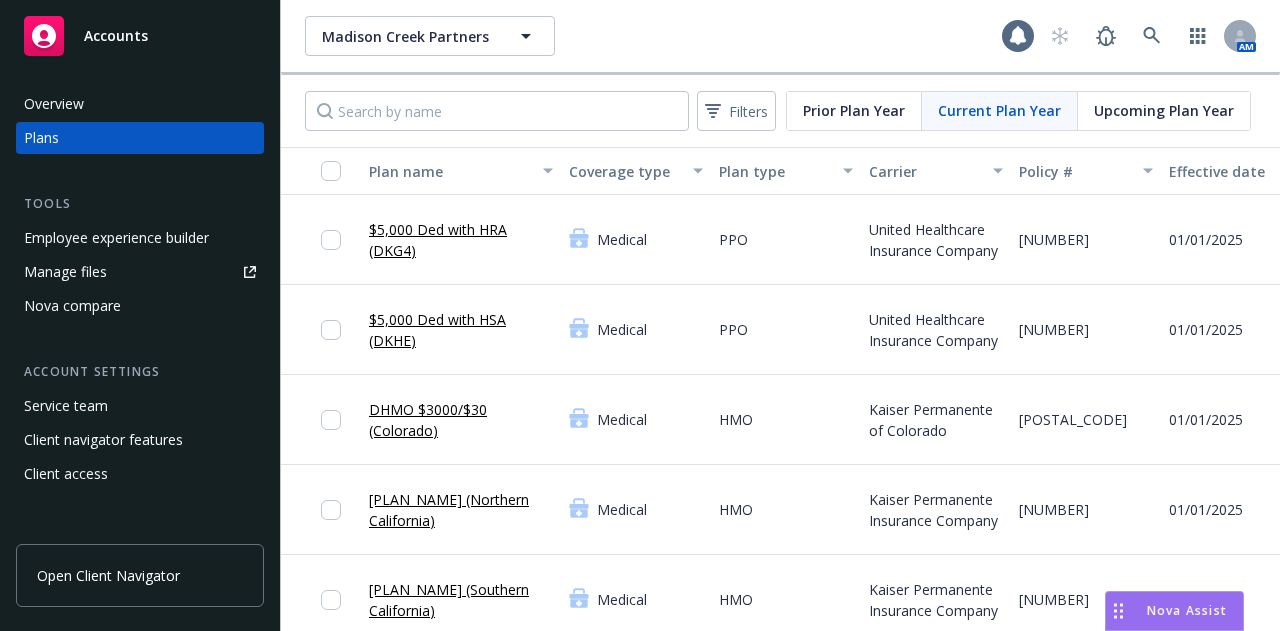 click on "PPO" at bounding box center (786, 240) 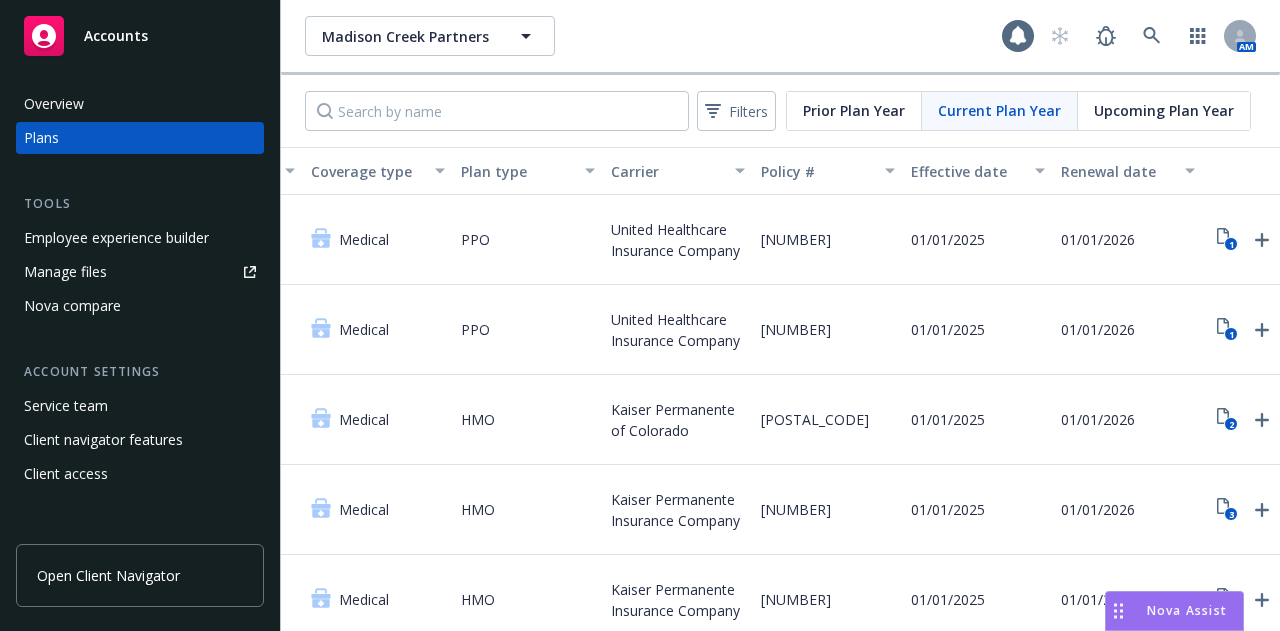 scroll, scrollTop: 0, scrollLeft: 346, axis: horizontal 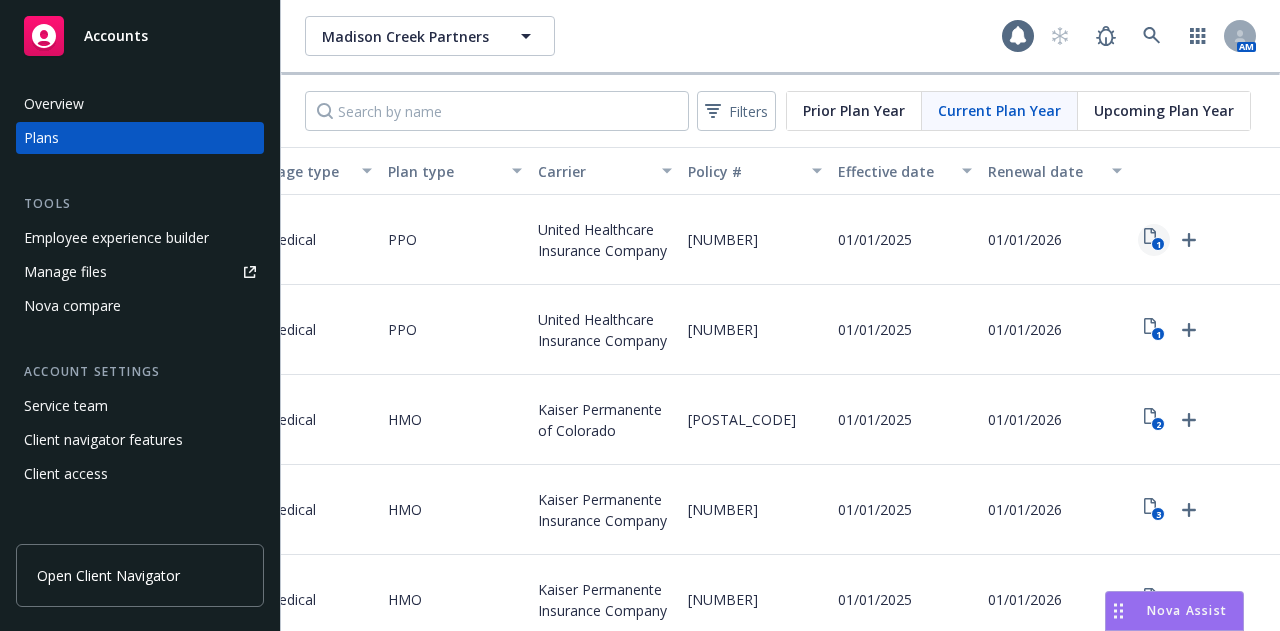click on "1" at bounding box center [1154, 240] 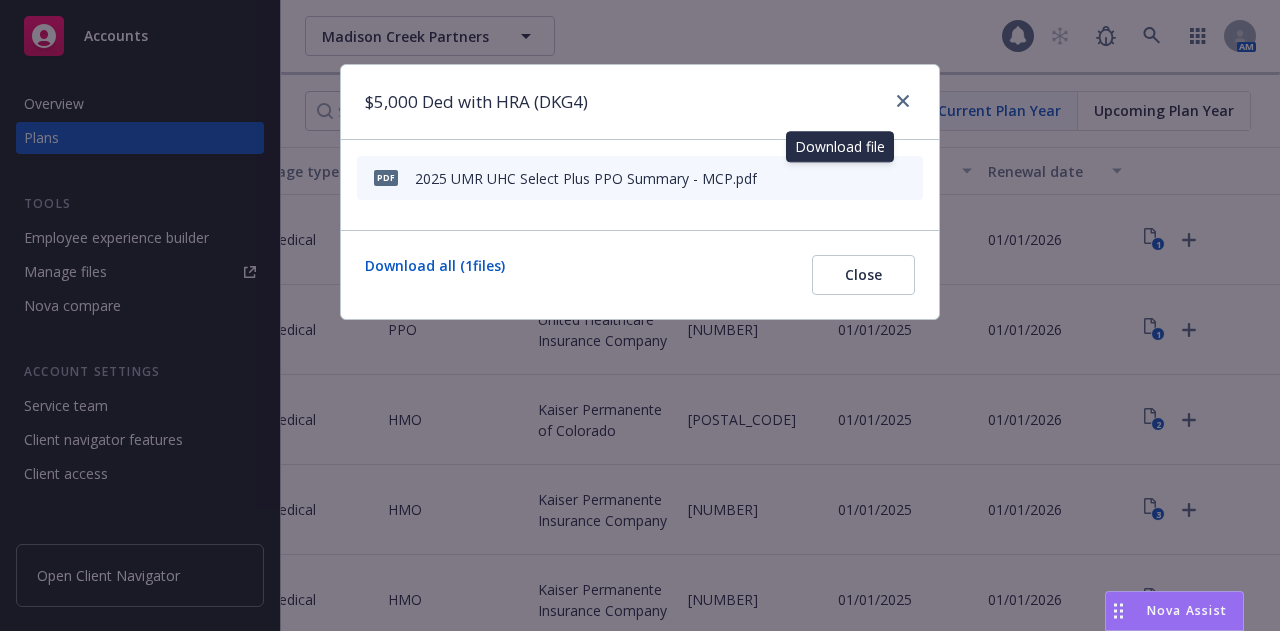 click 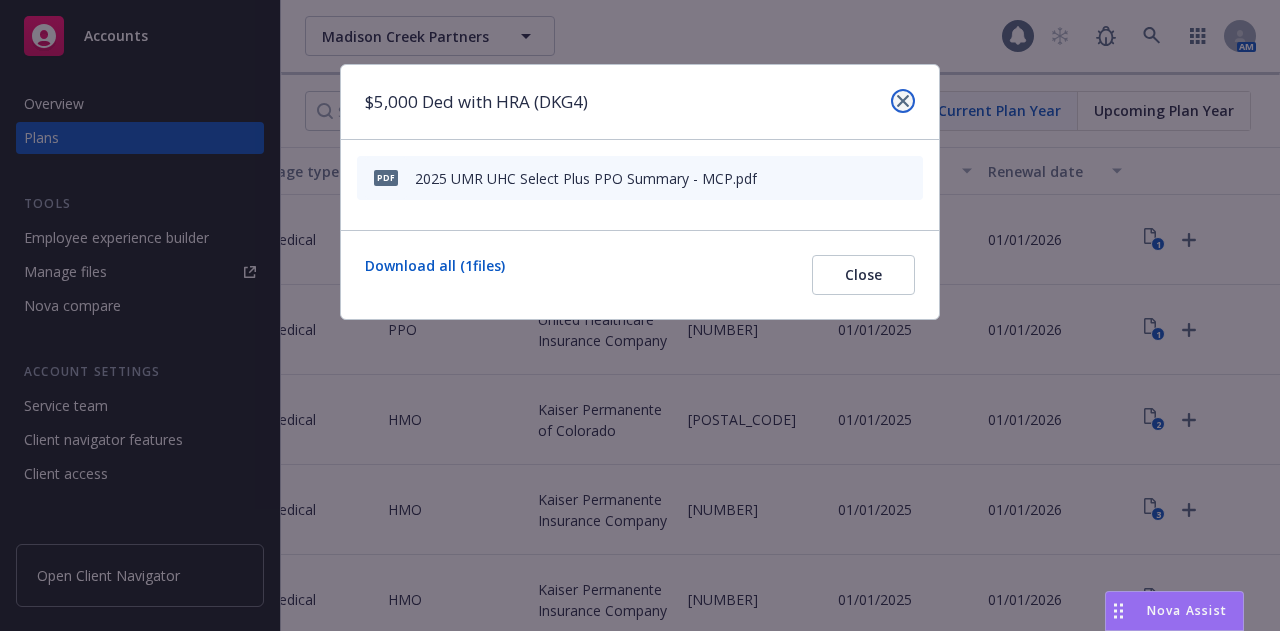 click at bounding box center (903, 101) 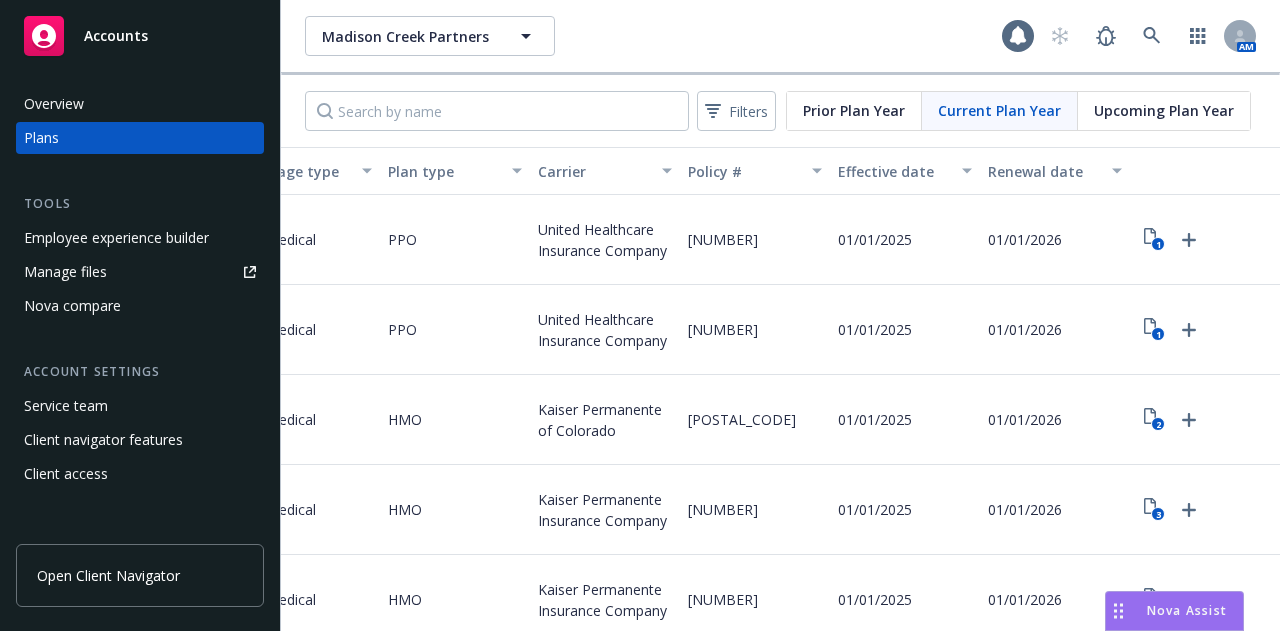click on "Nova Assist" at bounding box center (1187, 610) 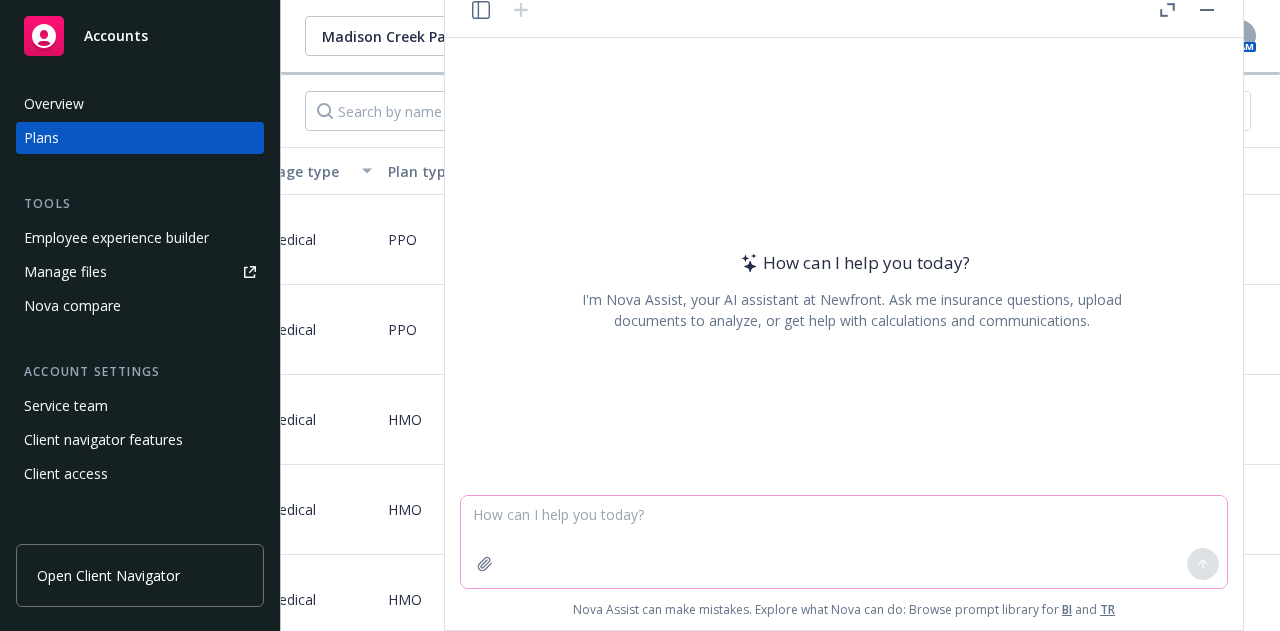 click at bounding box center (844, 542) 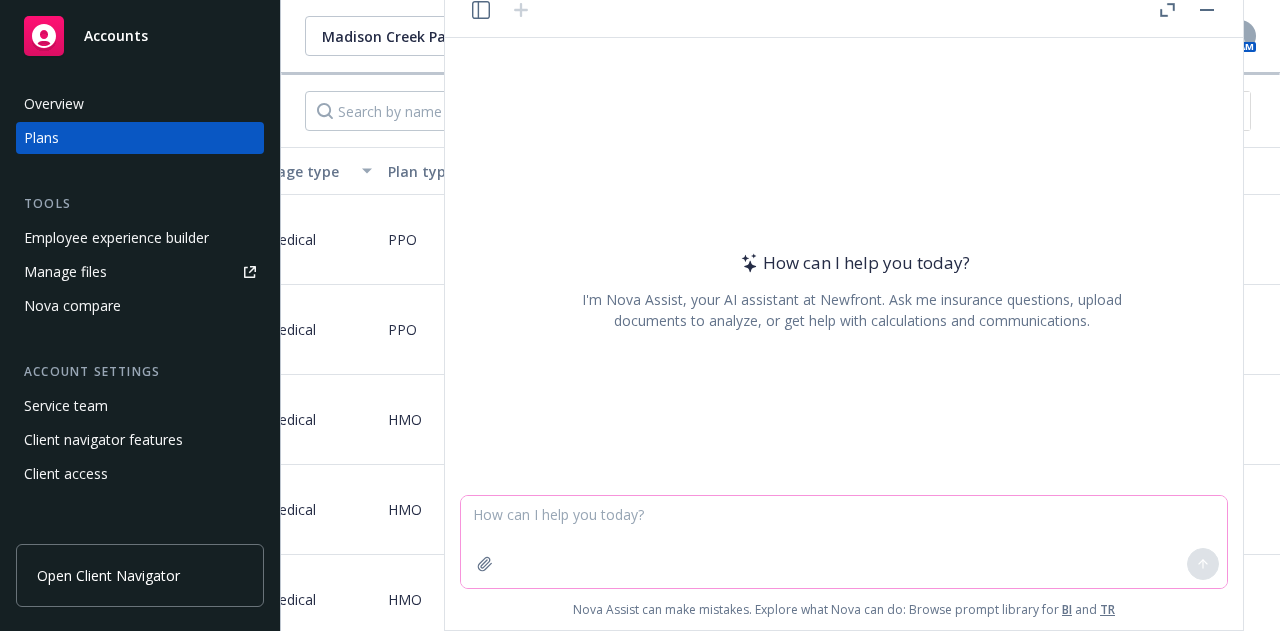 click 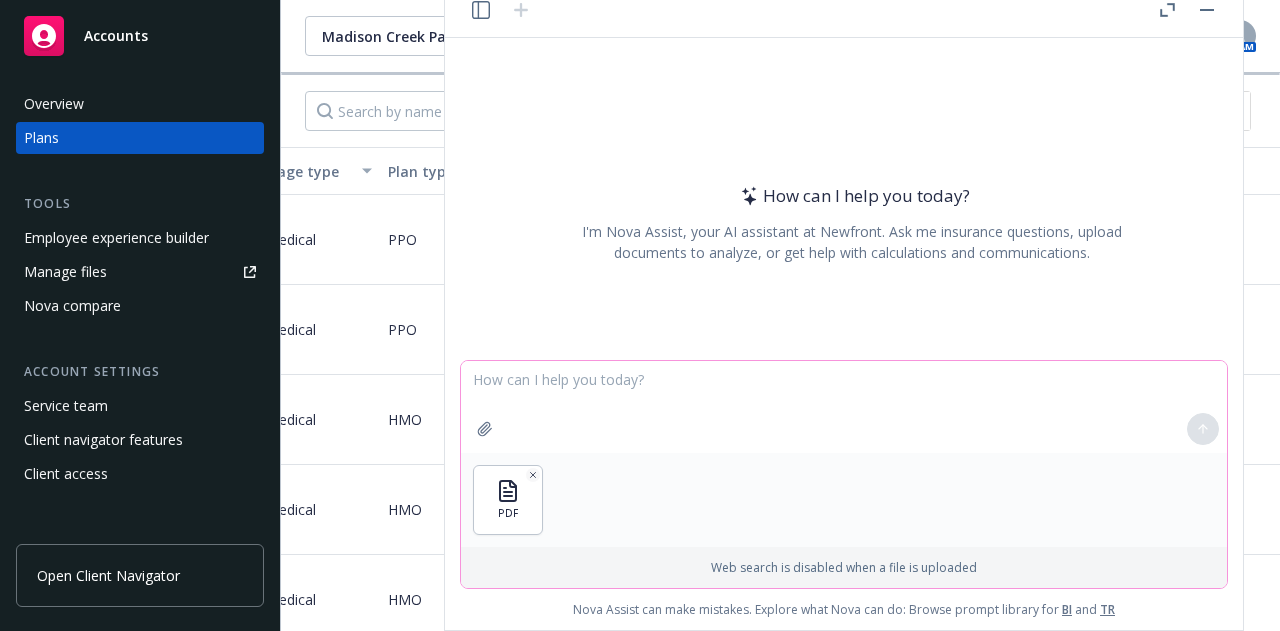 click at bounding box center (844, 407) 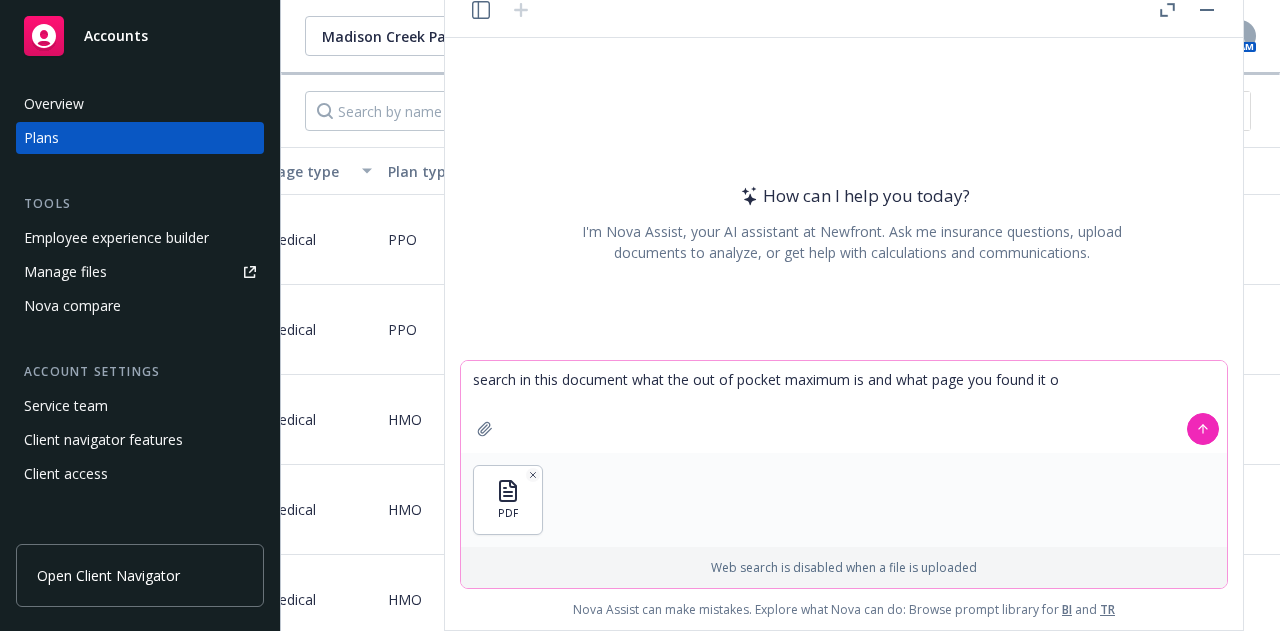 type on "search in this document what the out of pocket maximum is and what page you found it on" 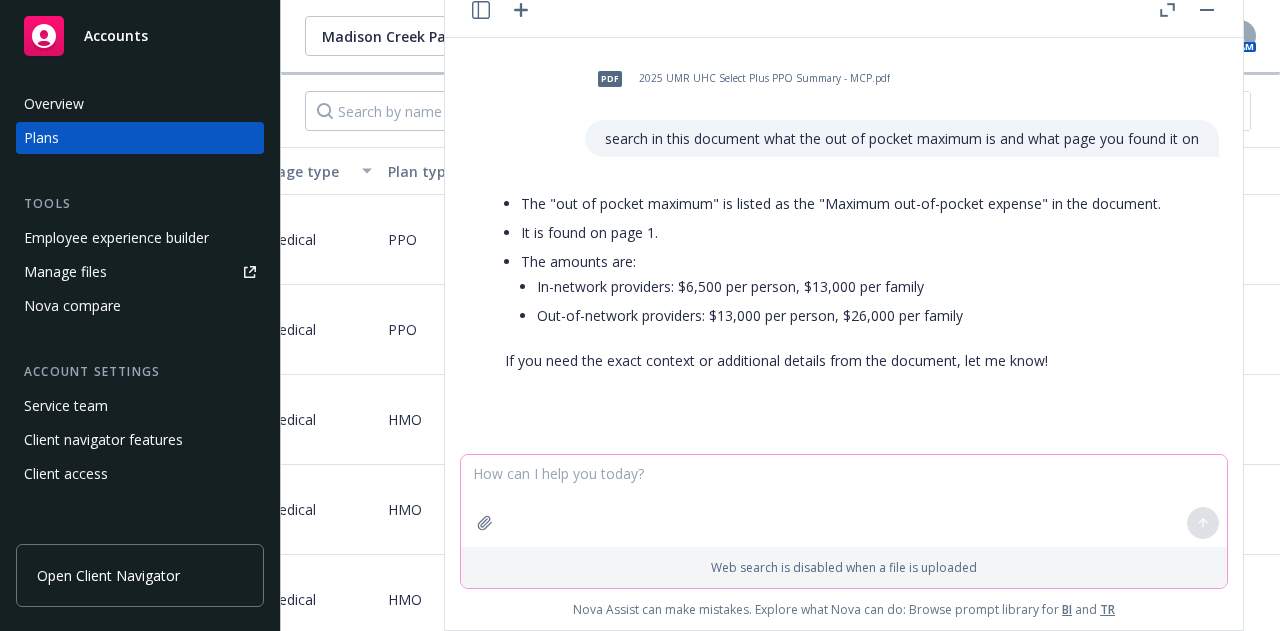 click at bounding box center (844, 501) 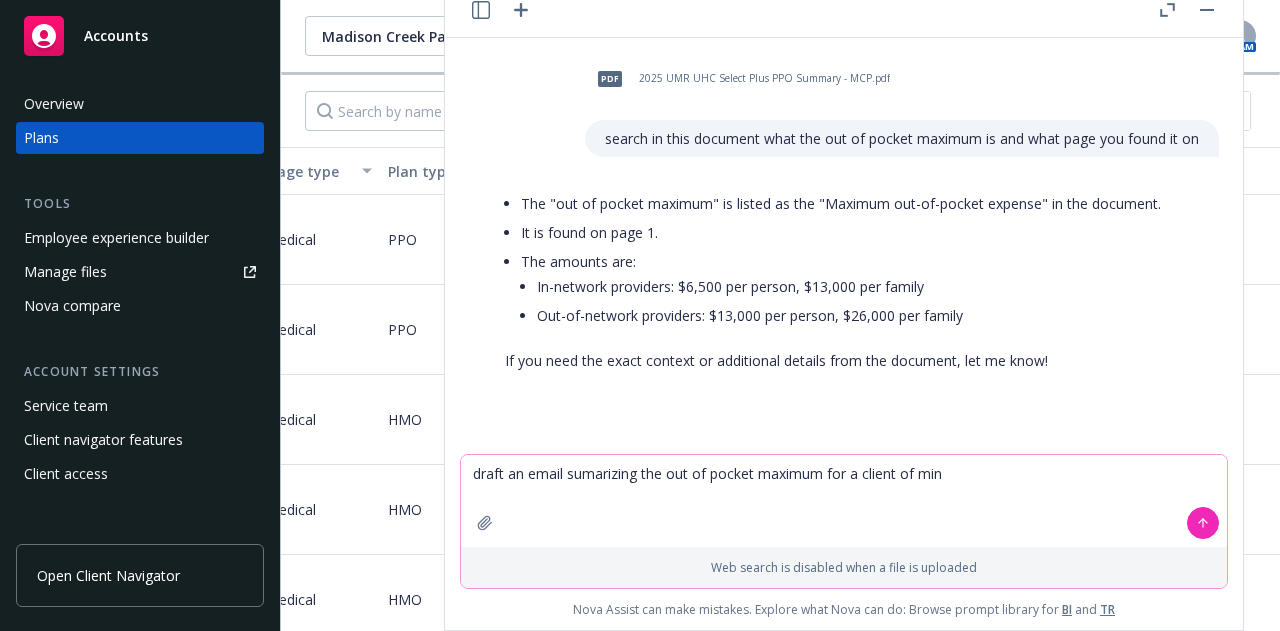 type on "draft an email sumarizing the out of pocket maximum for a client of mine" 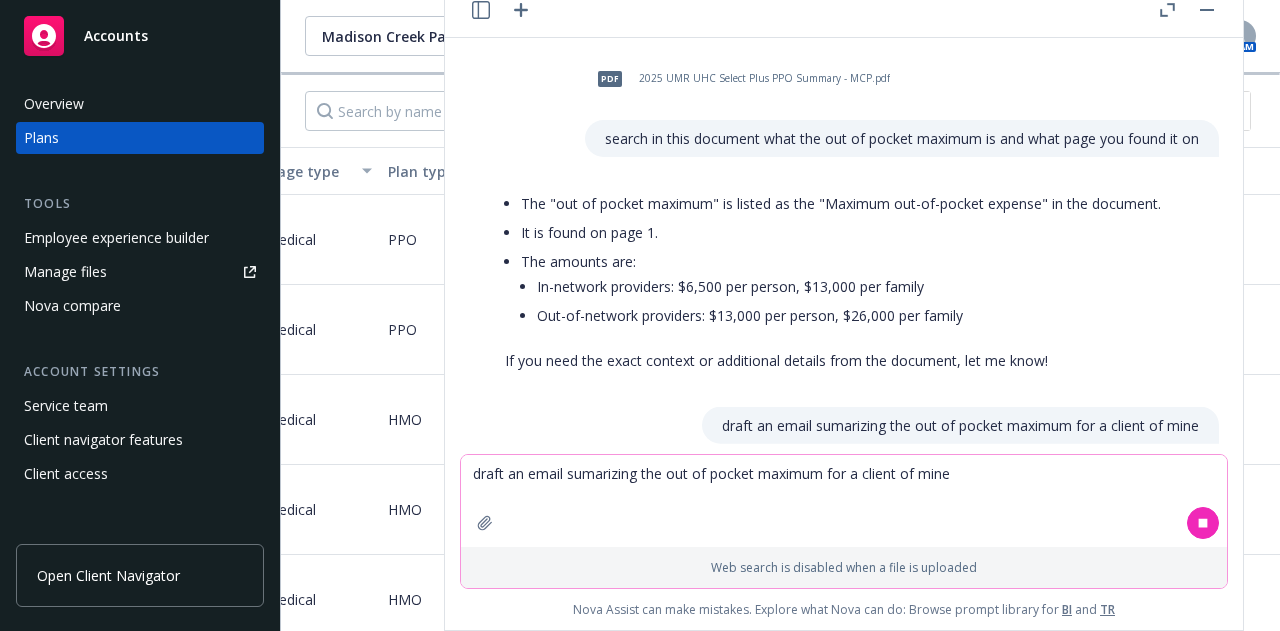 type 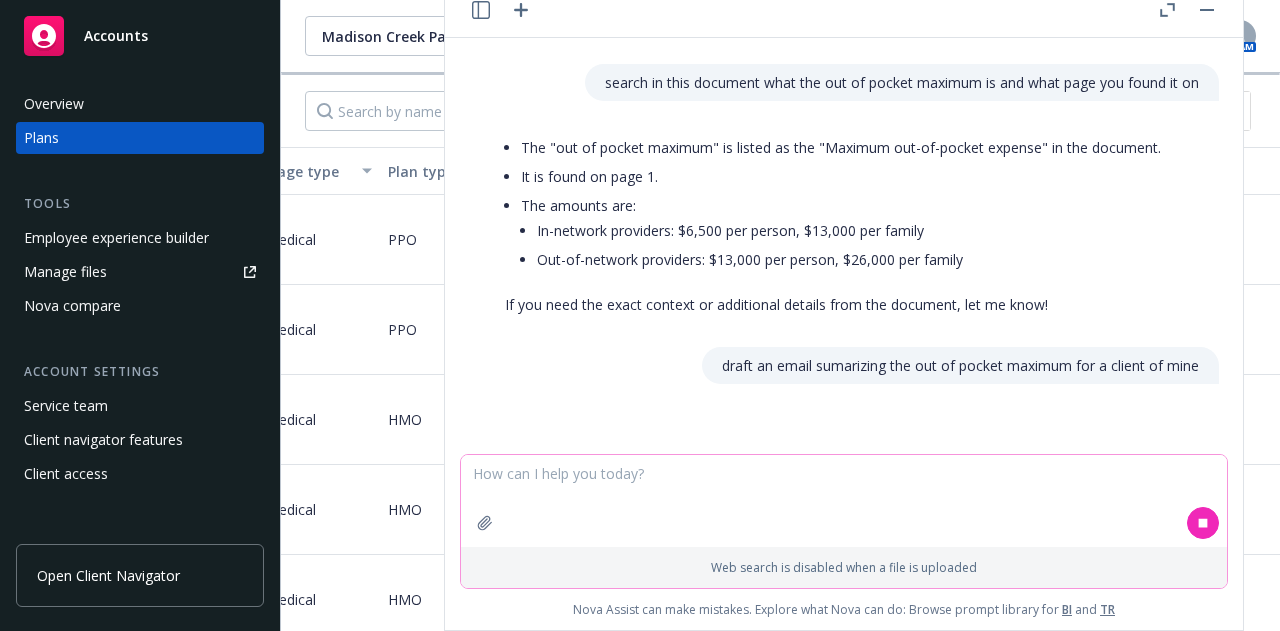 scroll, scrollTop: 64, scrollLeft: 0, axis: vertical 